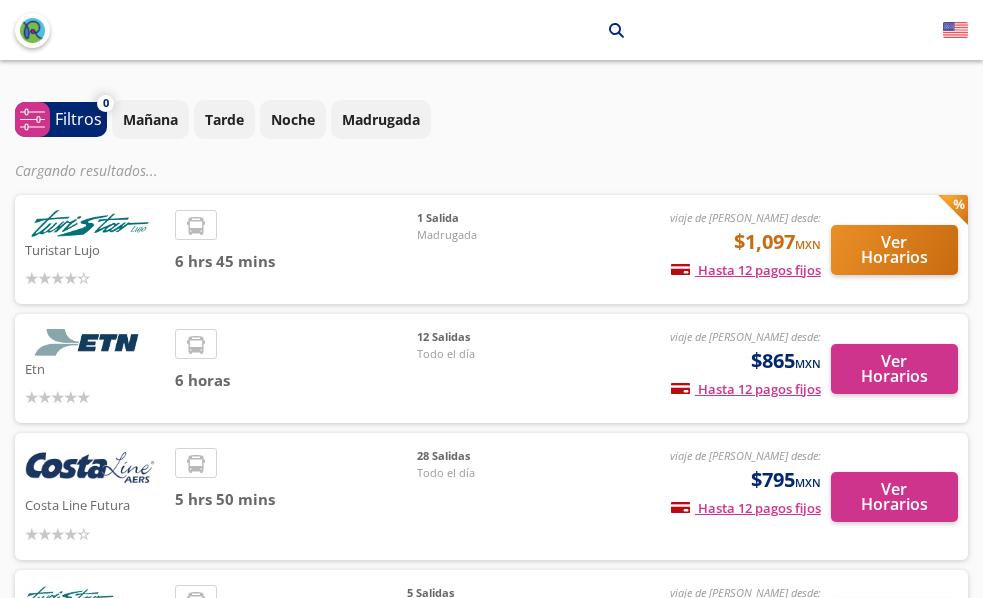 scroll, scrollTop: 0, scrollLeft: 0, axis: both 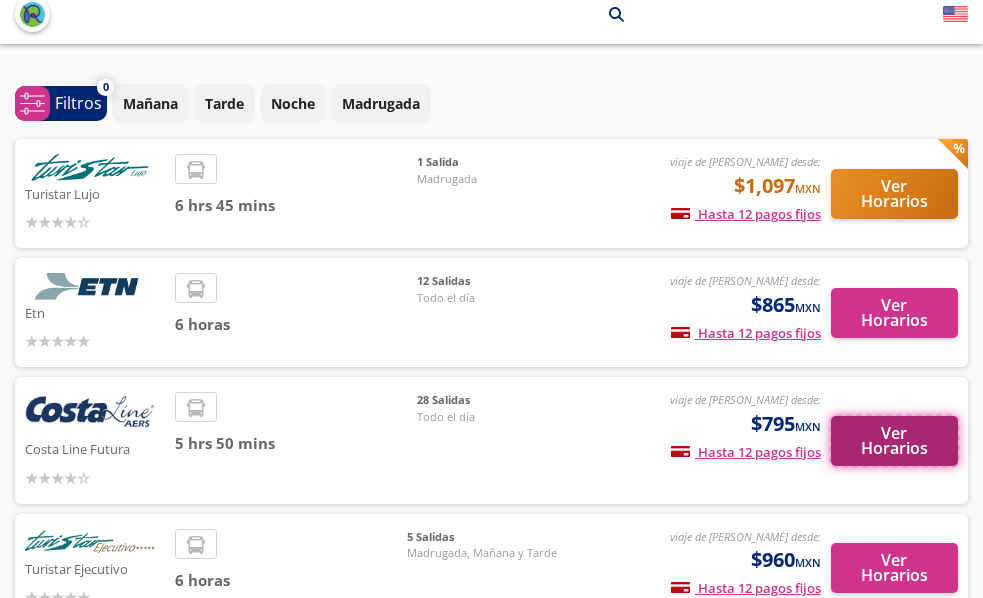 click on "Ver Horarios" at bounding box center (894, 441) 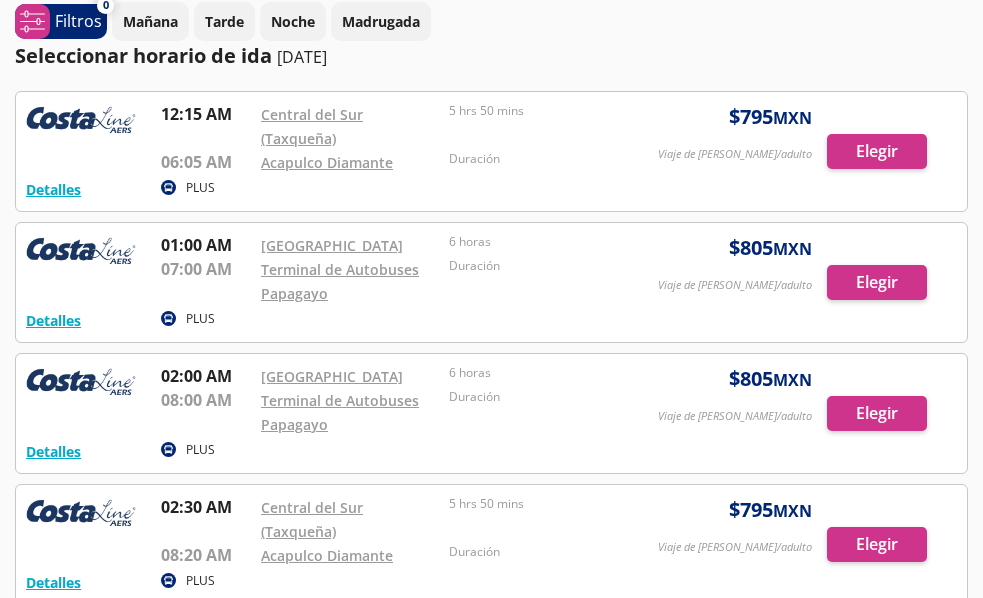 scroll, scrollTop: 0, scrollLeft: 0, axis: both 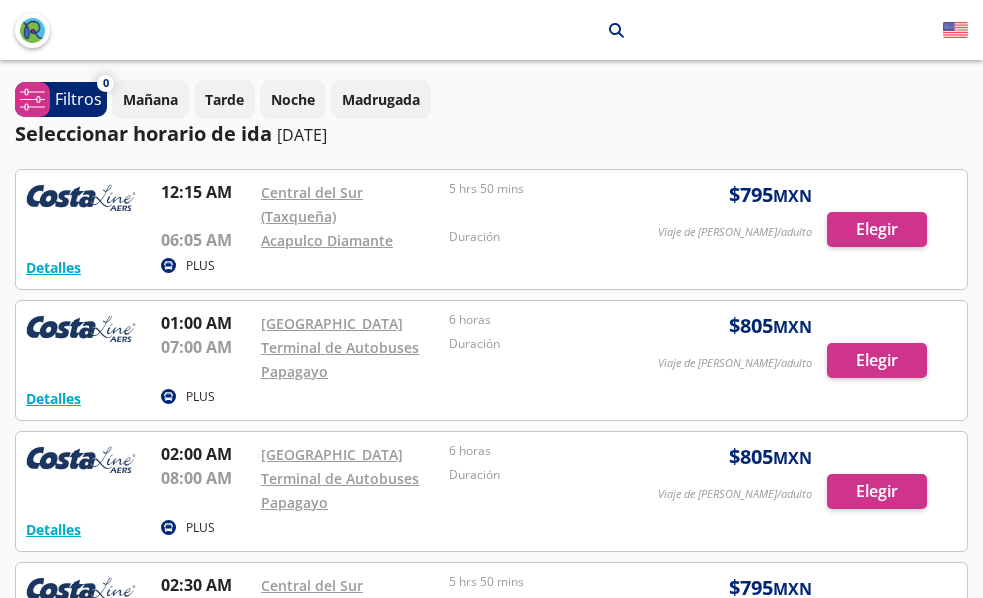 click at bounding box center (491, 229) 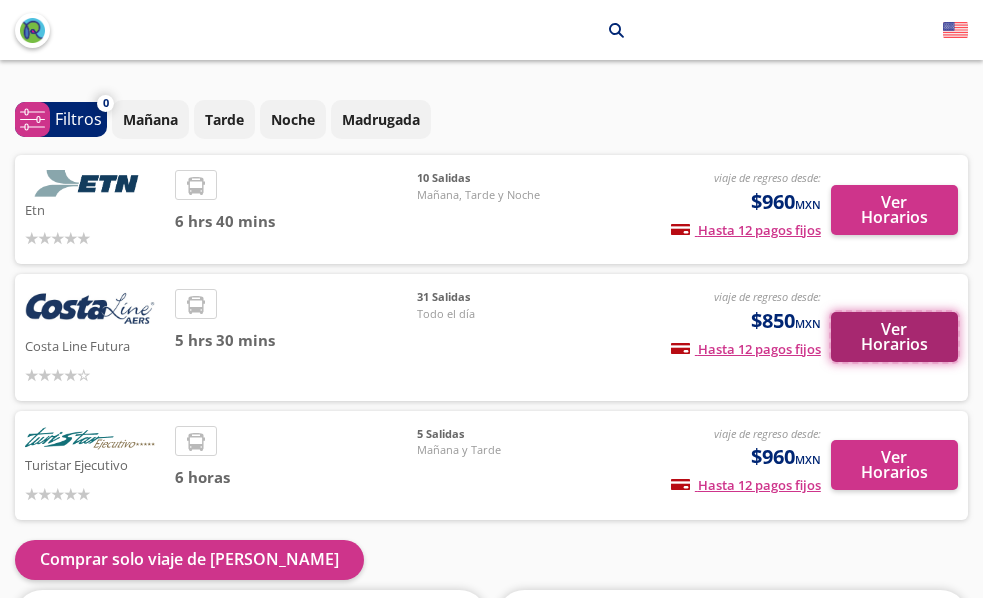 click on "Ver Horarios" at bounding box center (894, 337) 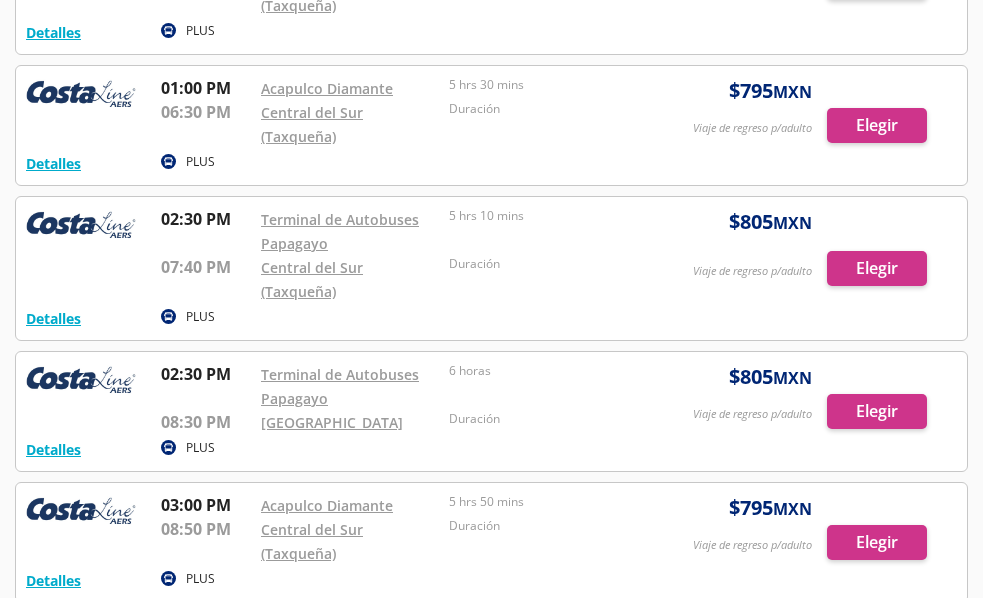 scroll, scrollTop: 2100, scrollLeft: 0, axis: vertical 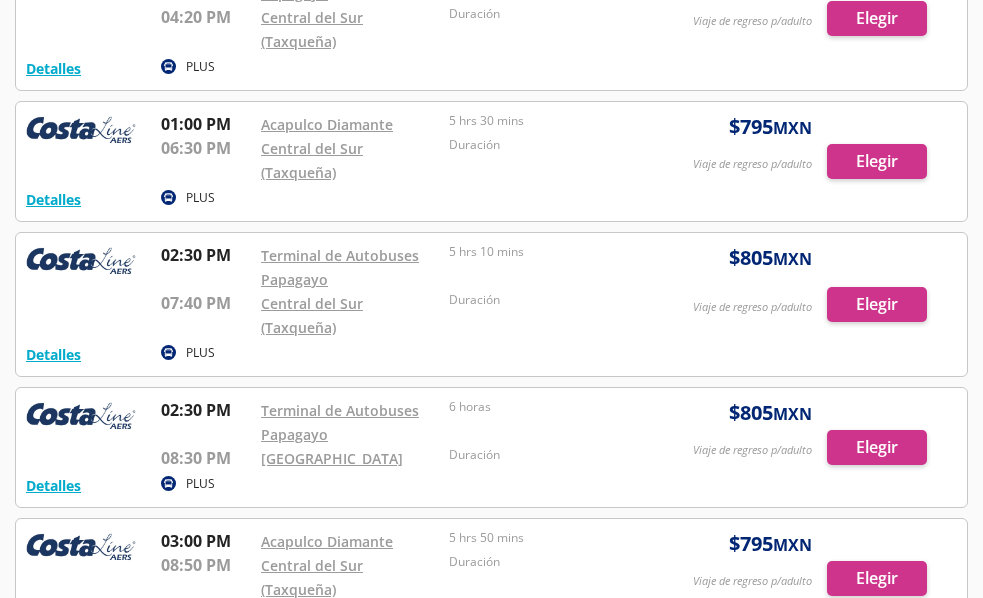 click at bounding box center [491, 304] 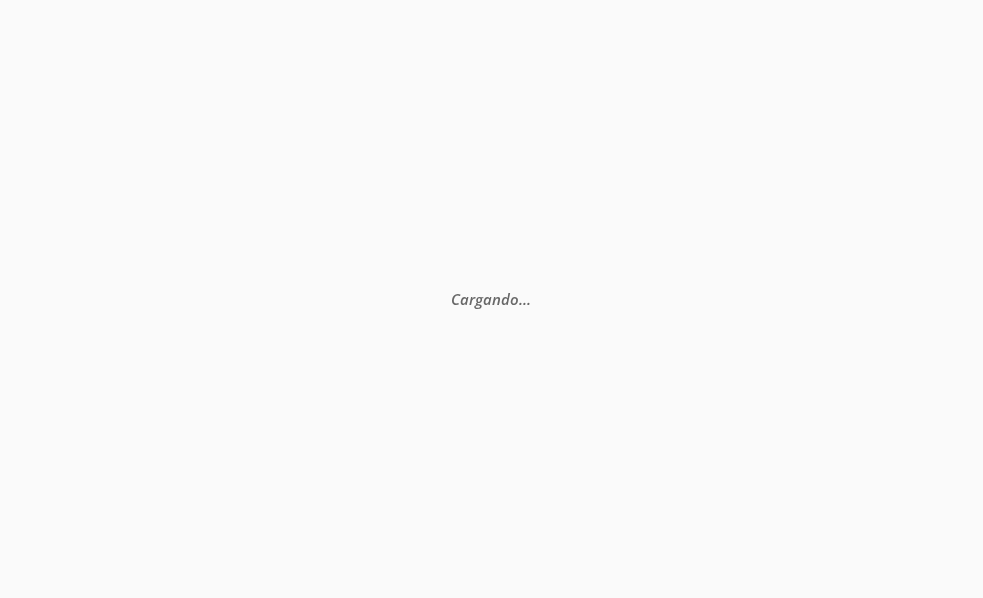 scroll, scrollTop: 0, scrollLeft: 0, axis: both 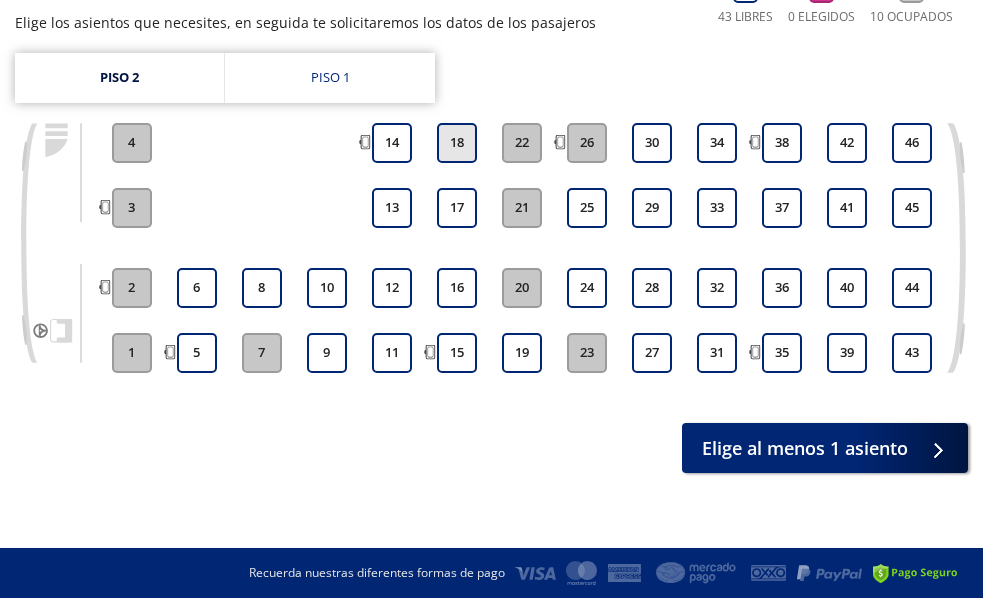 click on "18" at bounding box center [457, 143] 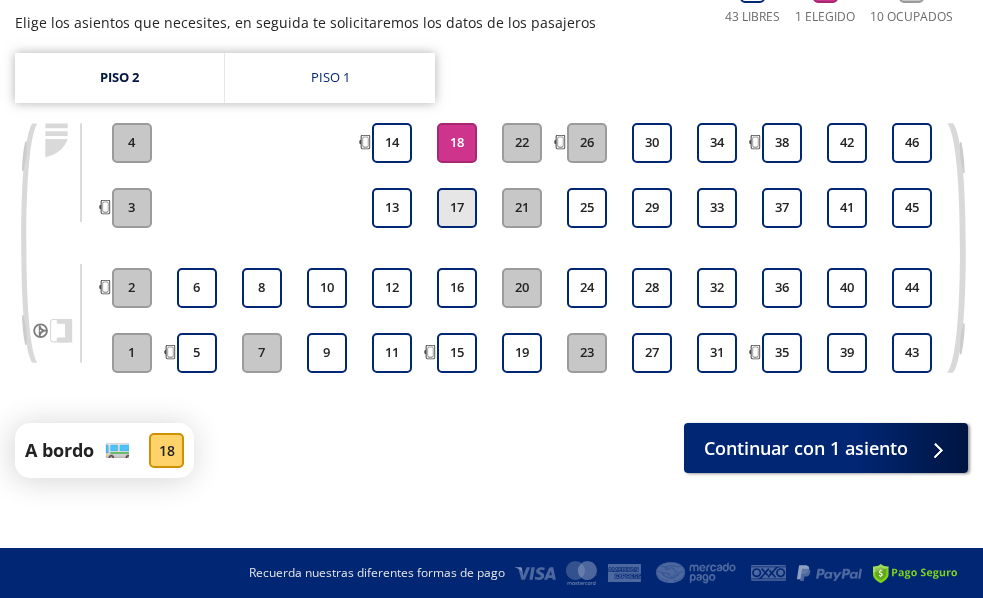 click on "17" at bounding box center (457, 208) 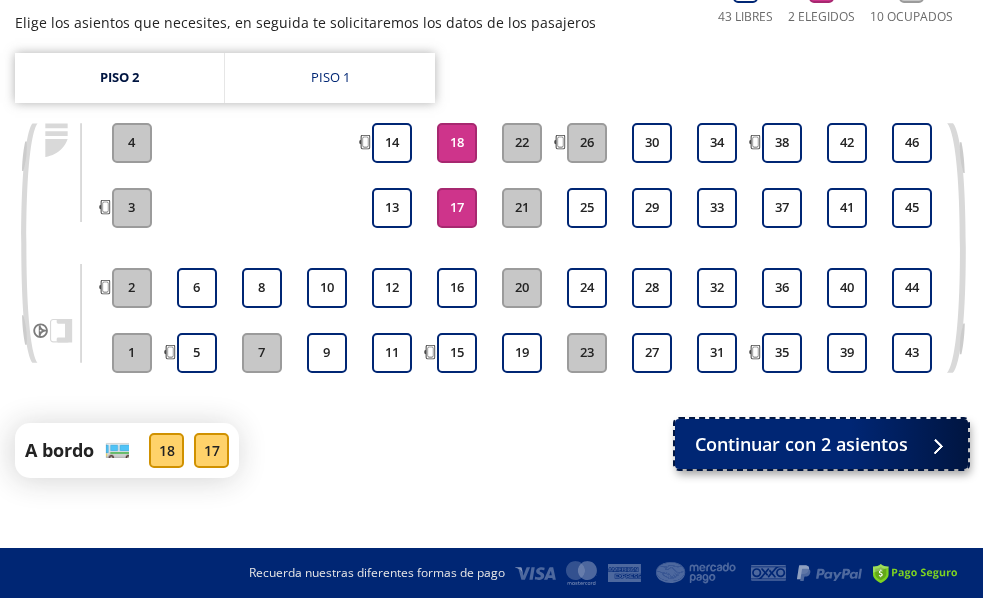 click on "Continuar con 2 asientos" at bounding box center [801, 444] 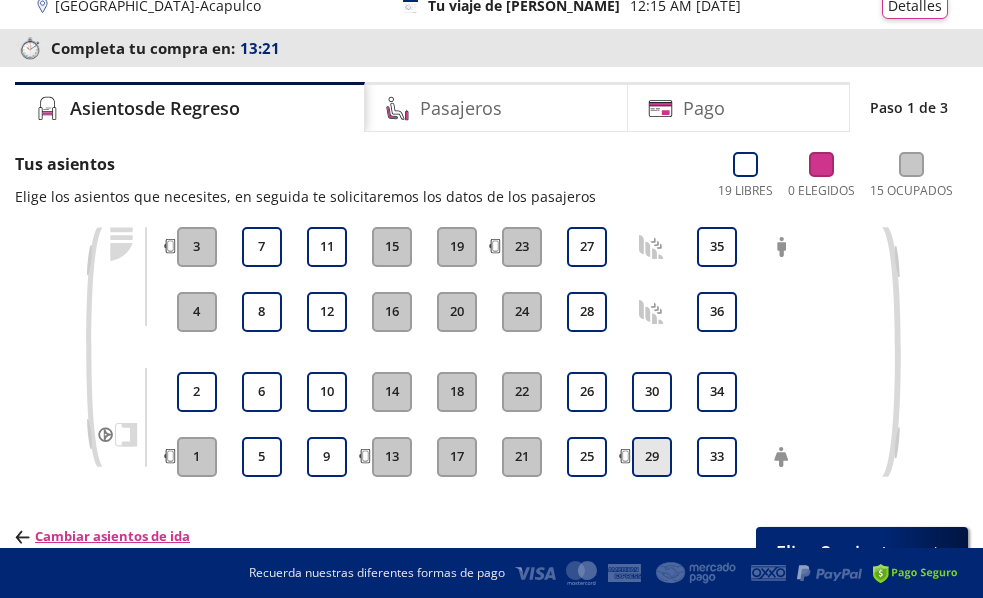 scroll, scrollTop: 100, scrollLeft: 0, axis: vertical 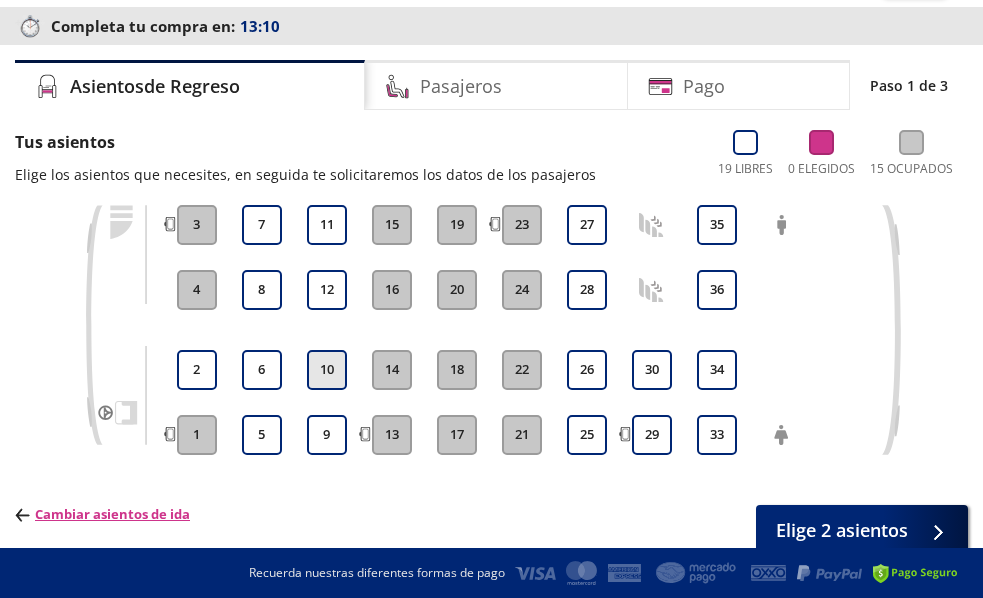 click on "10" at bounding box center [327, 370] 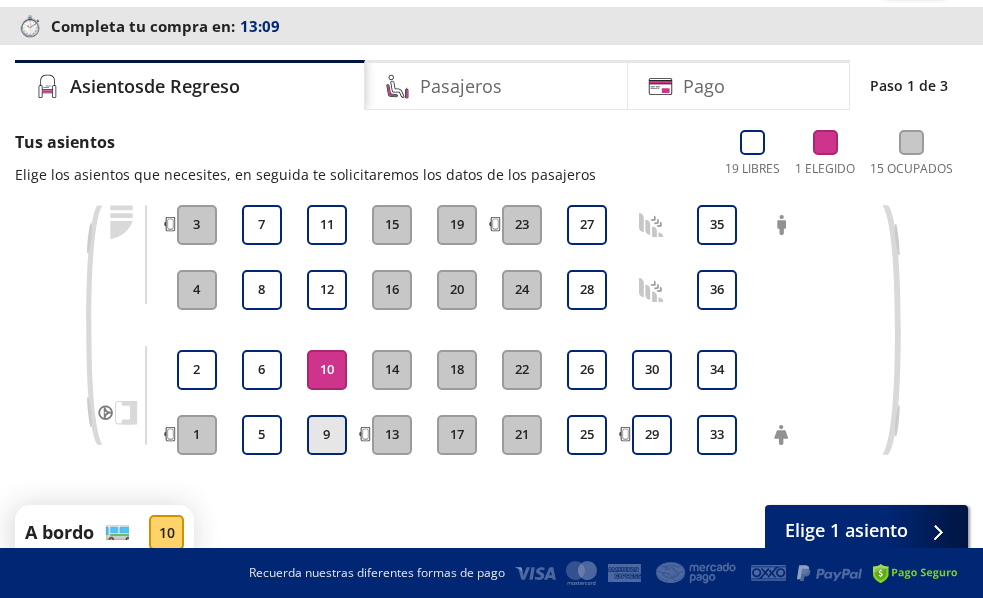 click on "9" at bounding box center (327, 435) 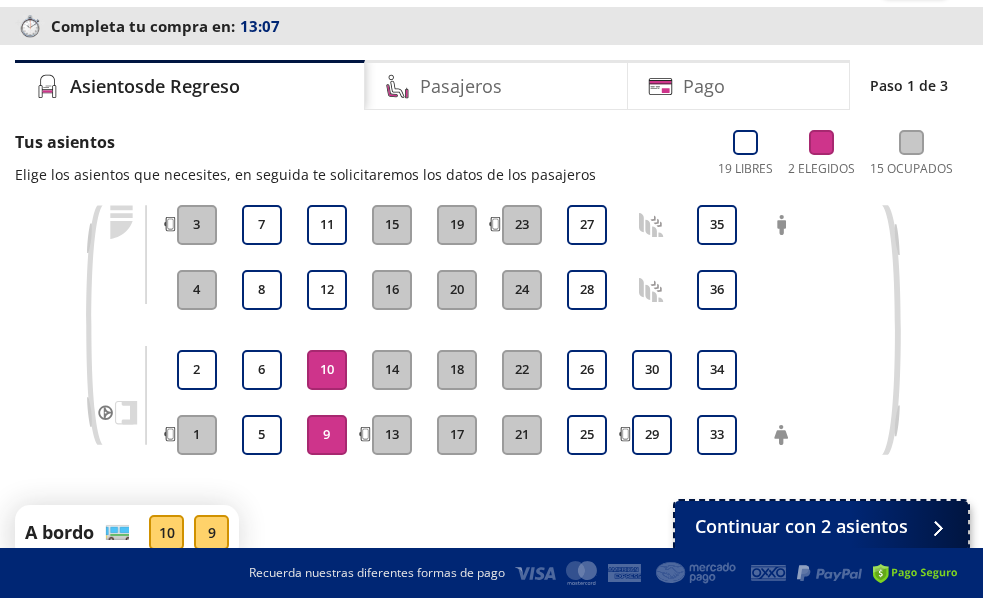 click on "Continuar con 2 asientos" at bounding box center (801, 526) 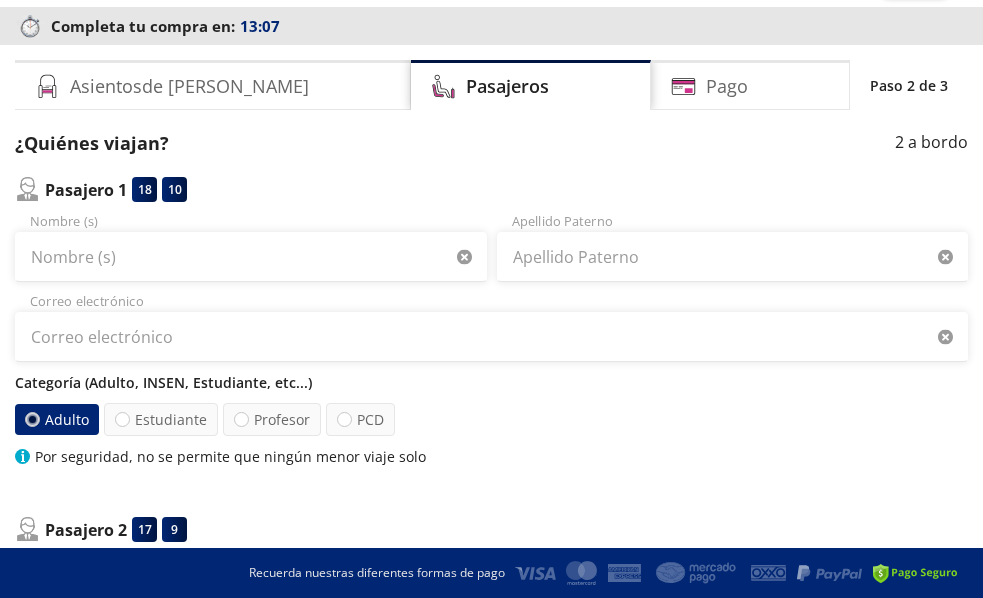 scroll, scrollTop: 0, scrollLeft: 0, axis: both 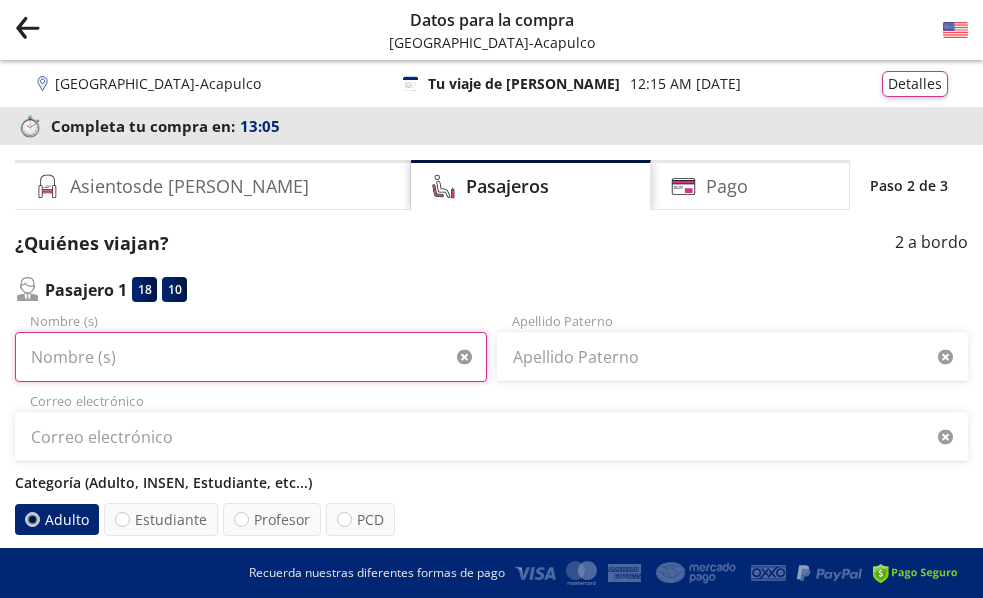 click on "Nombre (s)" at bounding box center (251, 357) 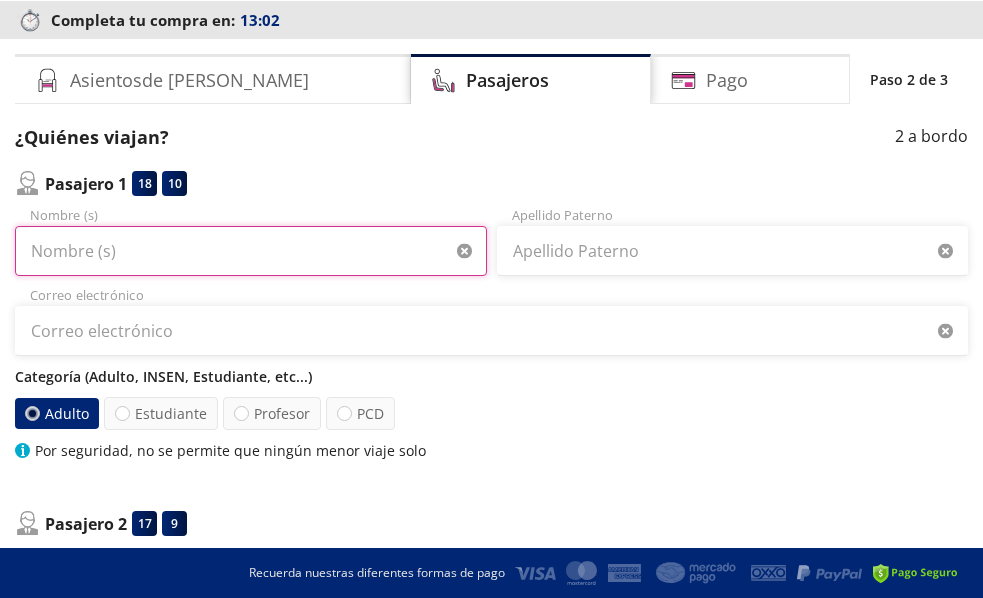 scroll, scrollTop: 100, scrollLeft: 0, axis: vertical 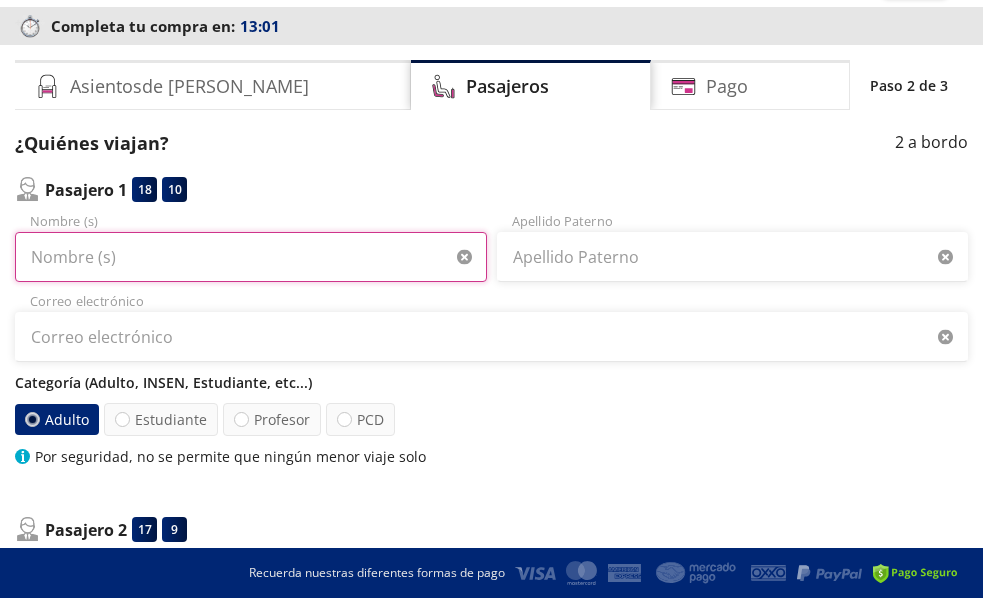 type on "a" 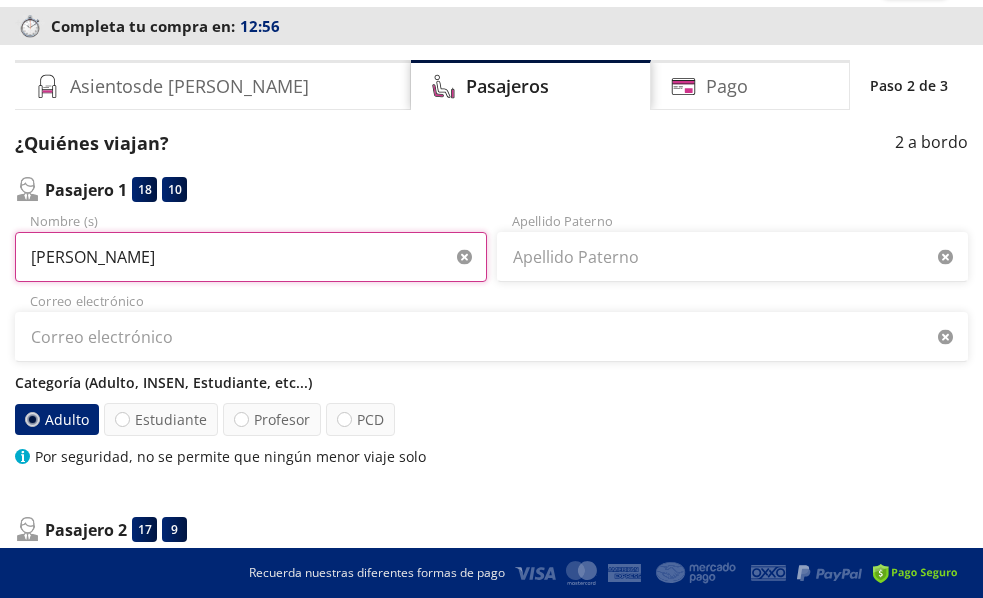 type on "ADRIAN" 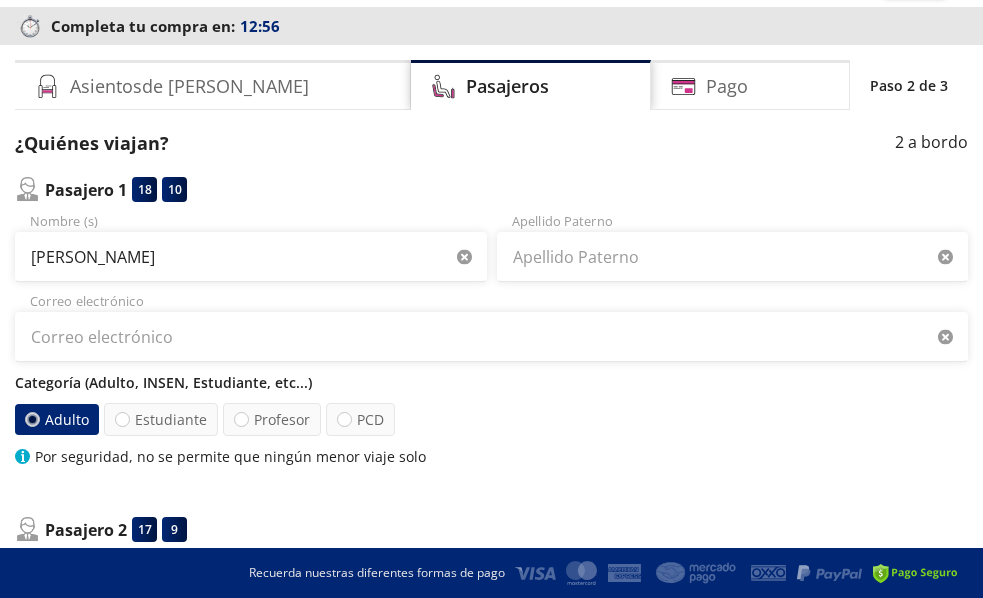 type 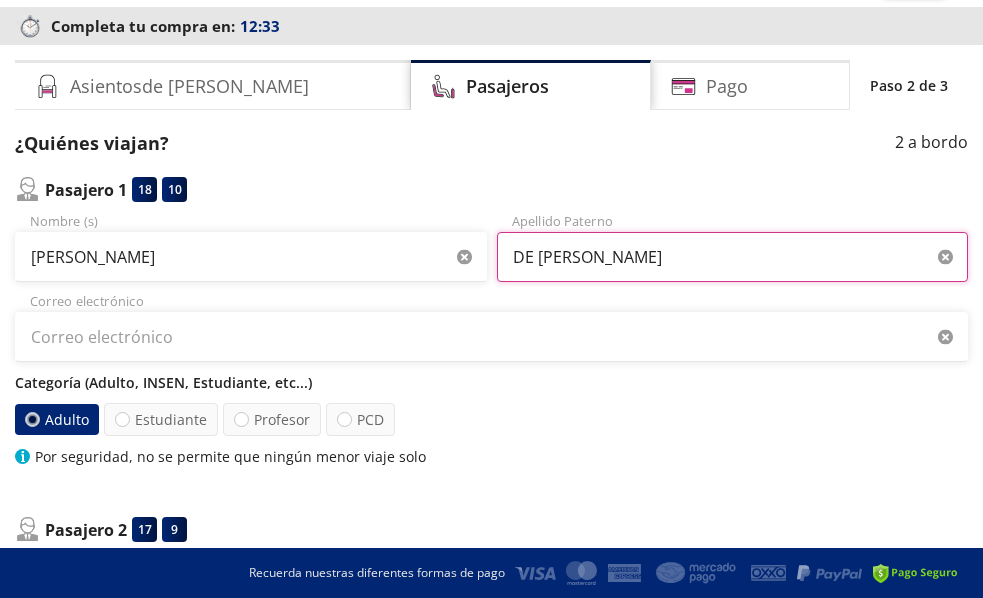 type on "DE JESUS SANTIAGO" 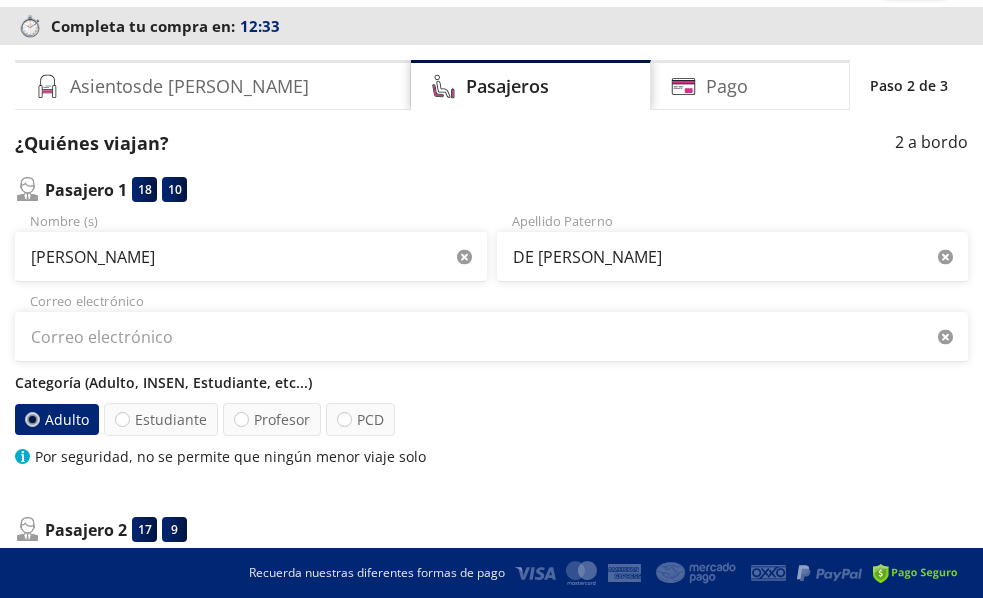 type 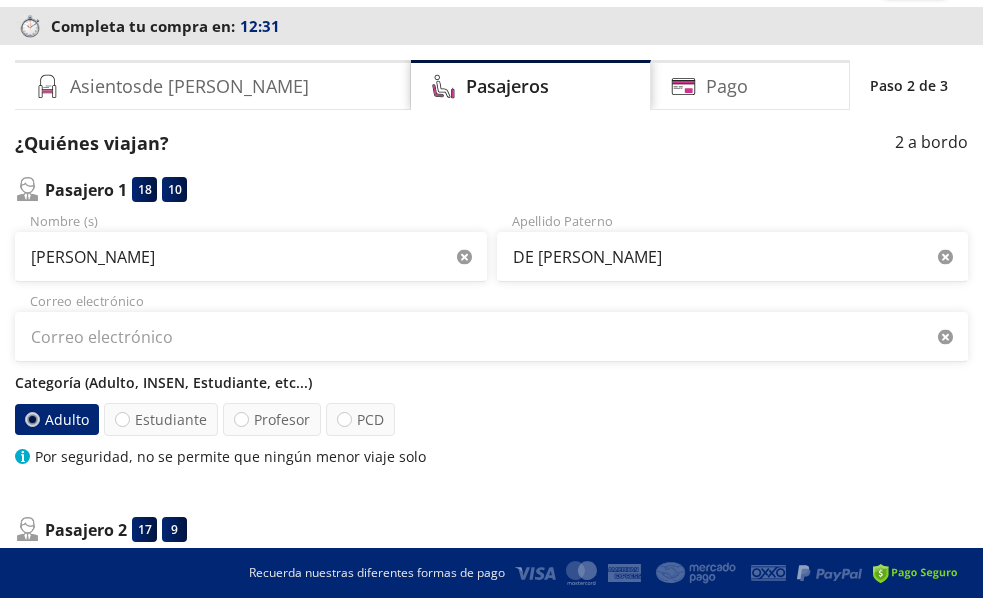 type 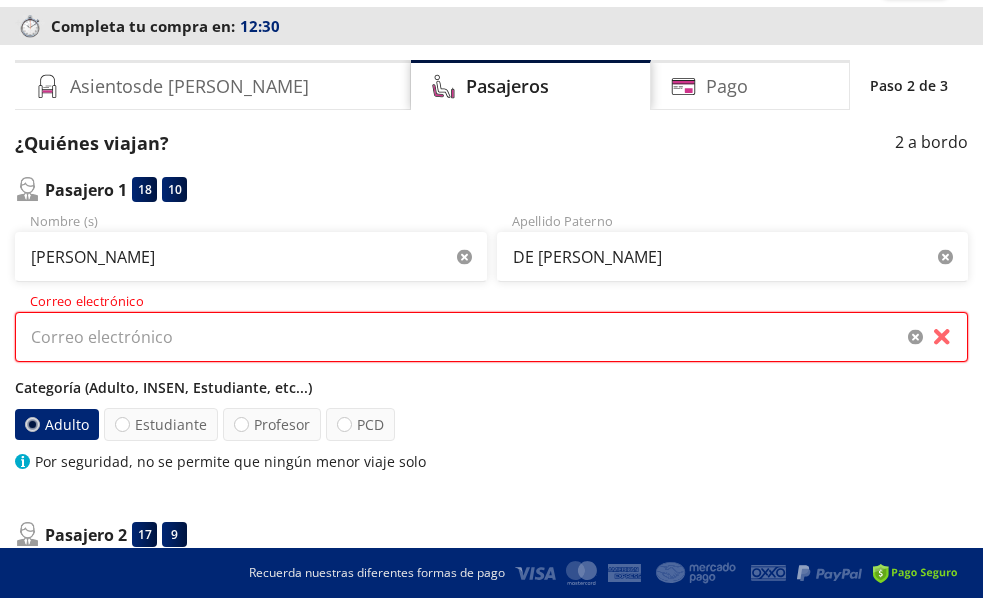 click on "Correo electrónico" at bounding box center (491, 337) 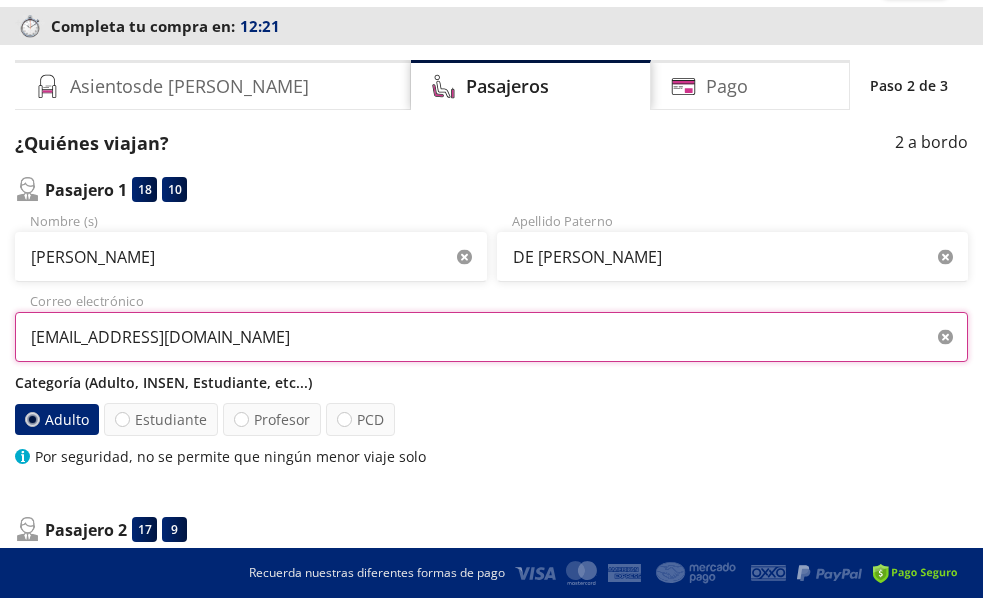 type on "santiagonike_97@hotmail.com" 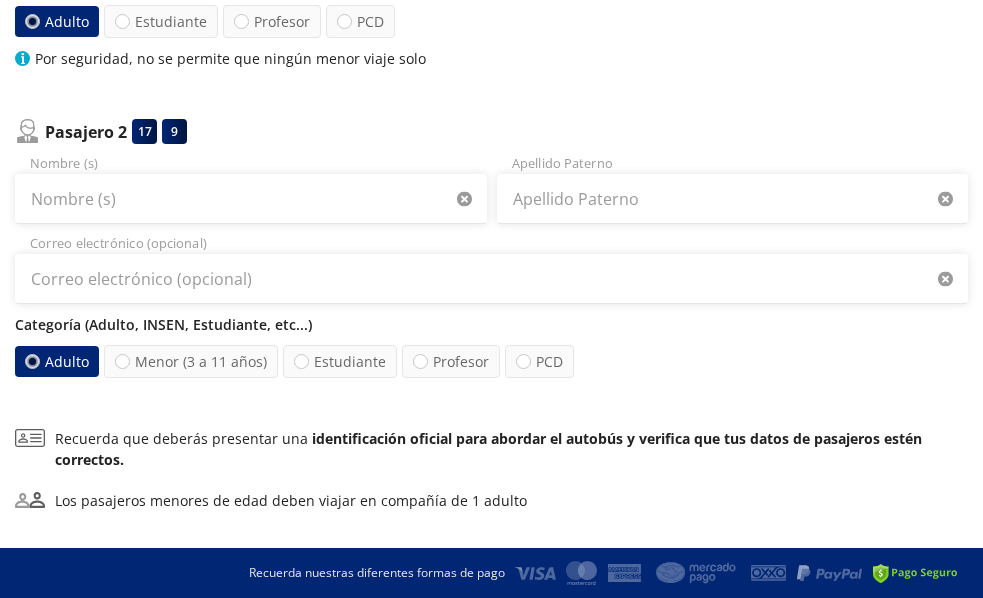 scroll, scrollTop: 500, scrollLeft: 0, axis: vertical 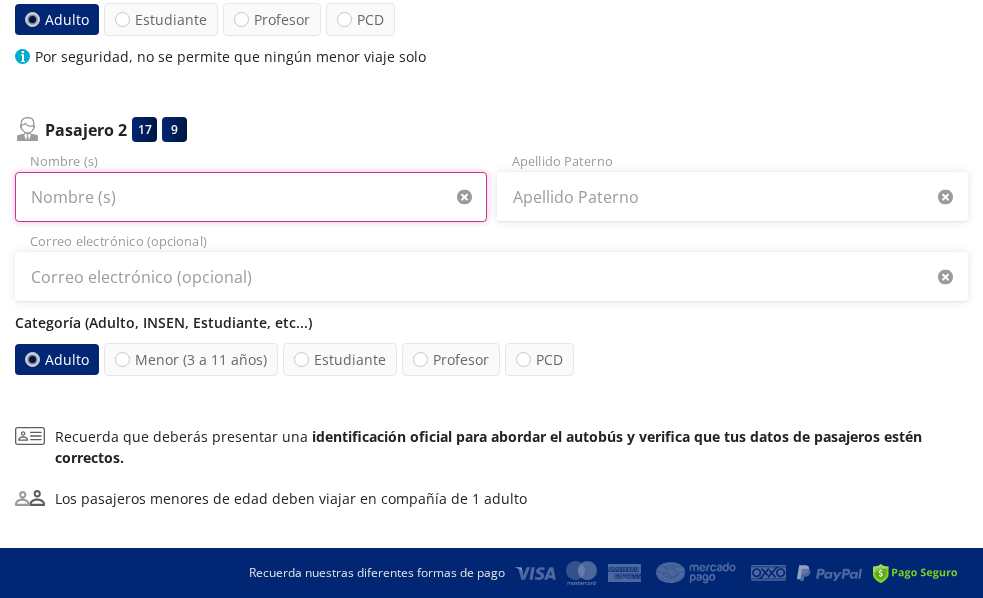 click on "Nombre (s)" at bounding box center (251, 197) 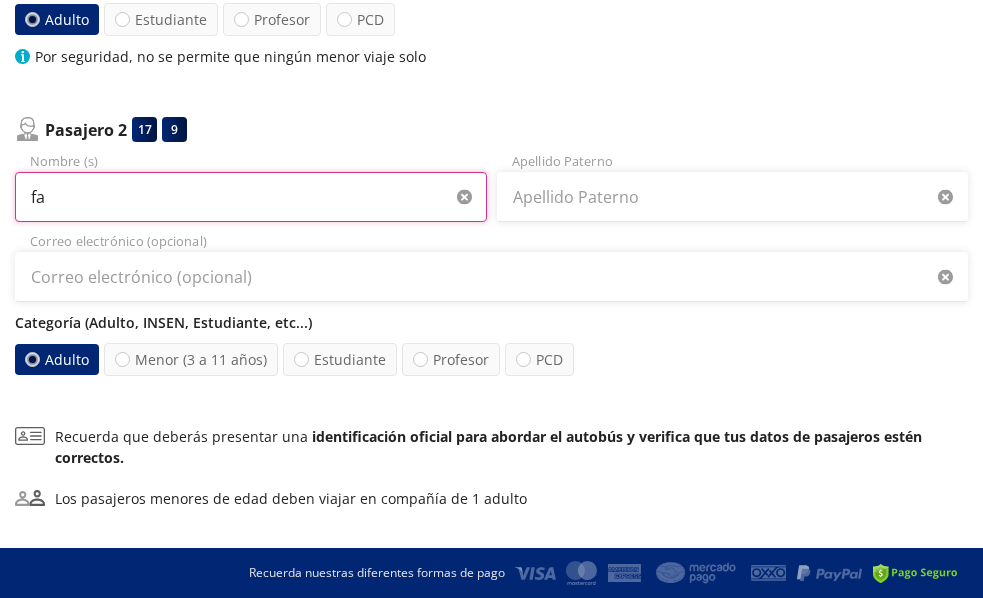 type on "f" 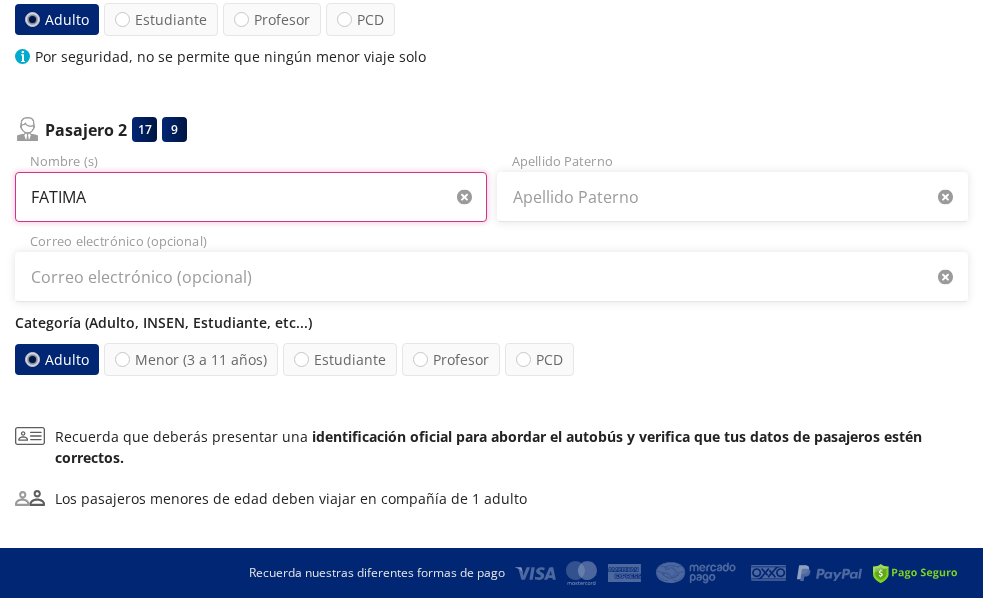 type on "FATIMA" 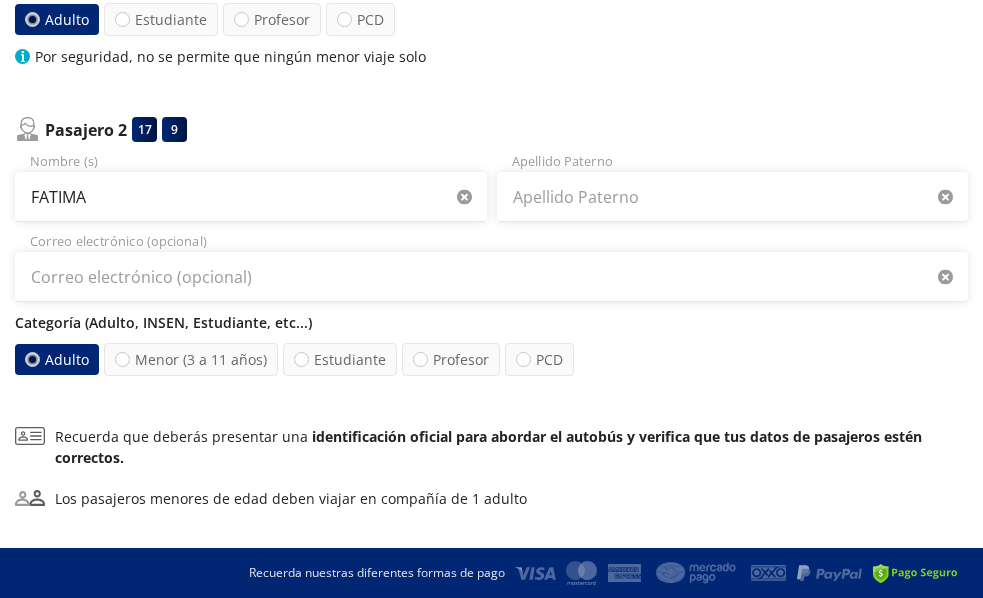 type 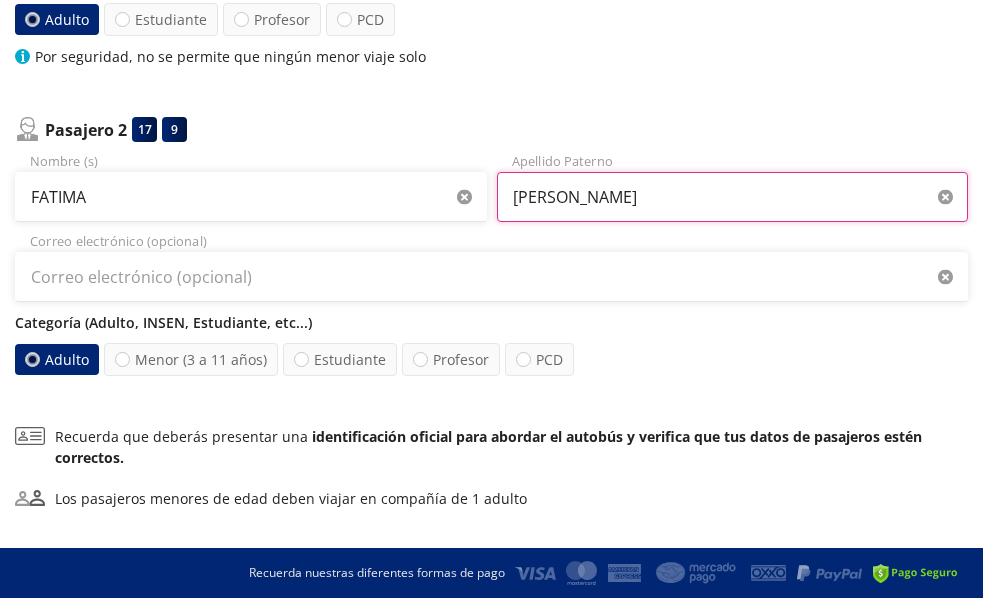 type on "SOSA ELIGIO" 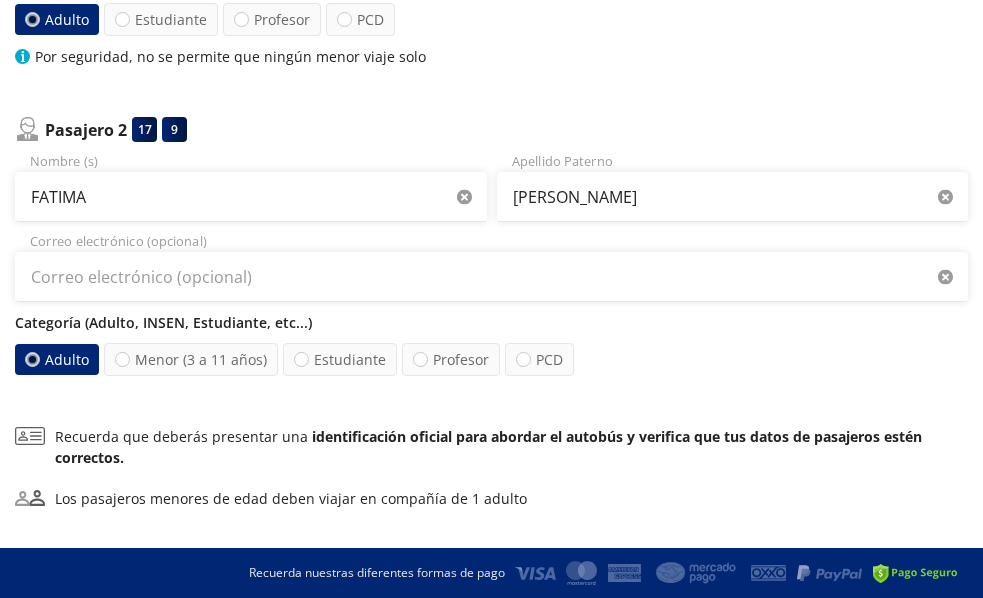 type 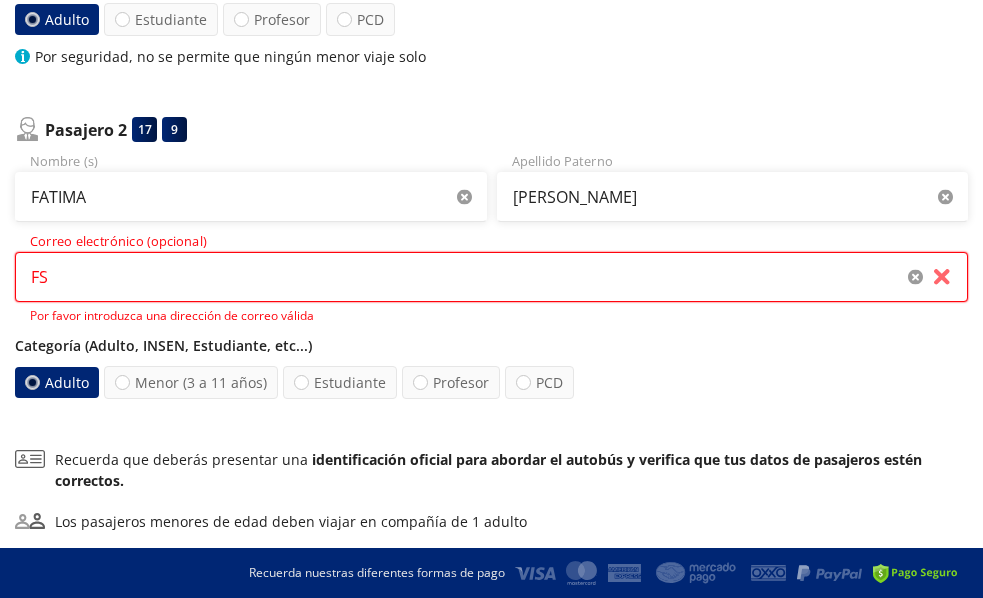 type on "F" 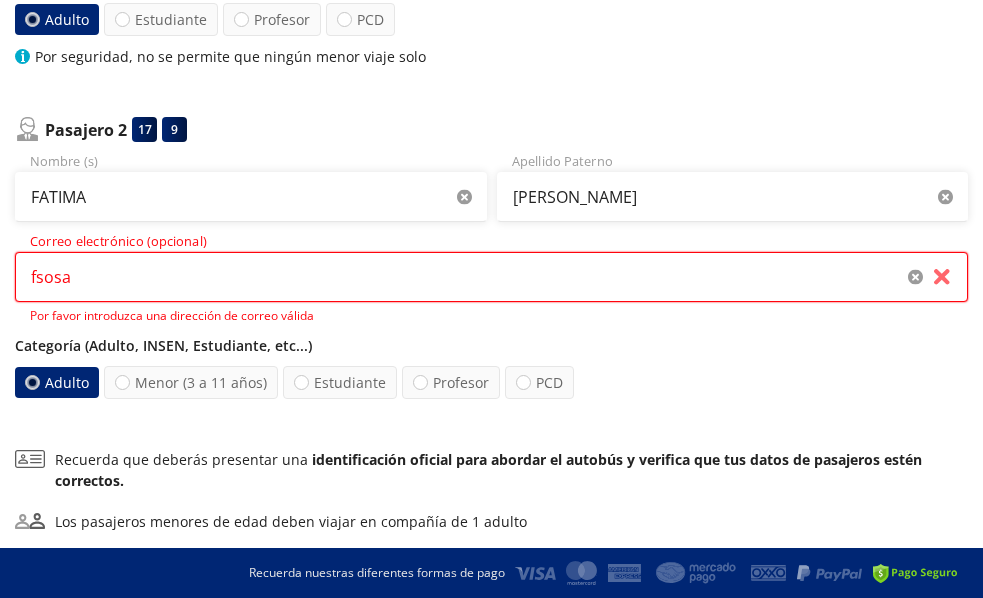 click on "fsosa" at bounding box center (491, 277) 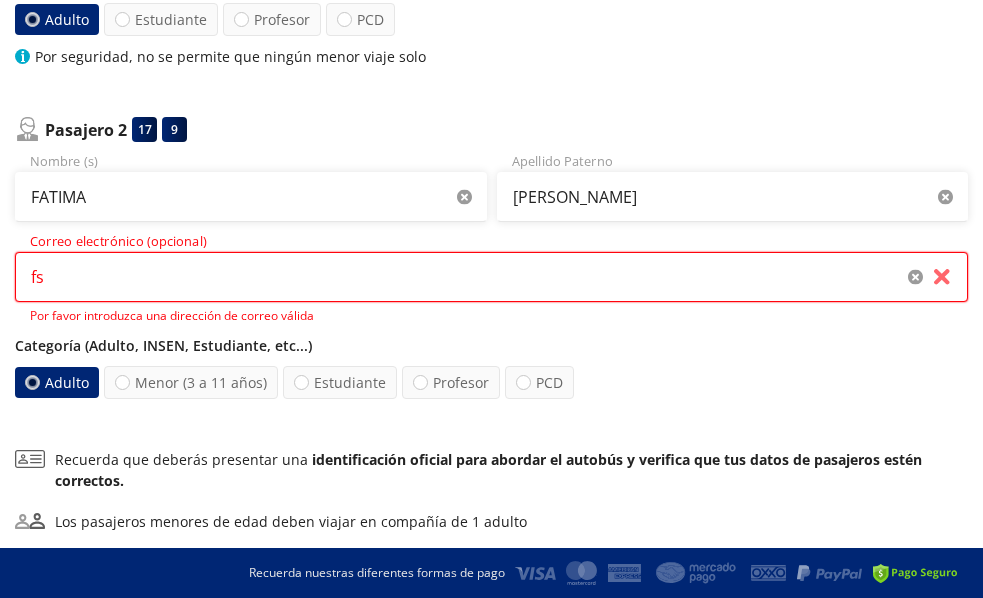 type on "f" 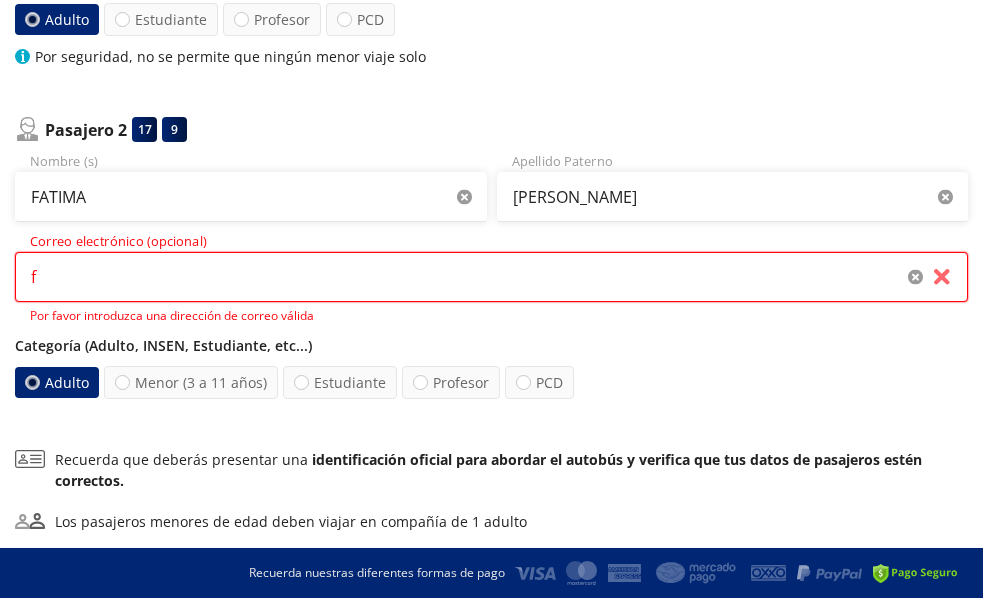 type 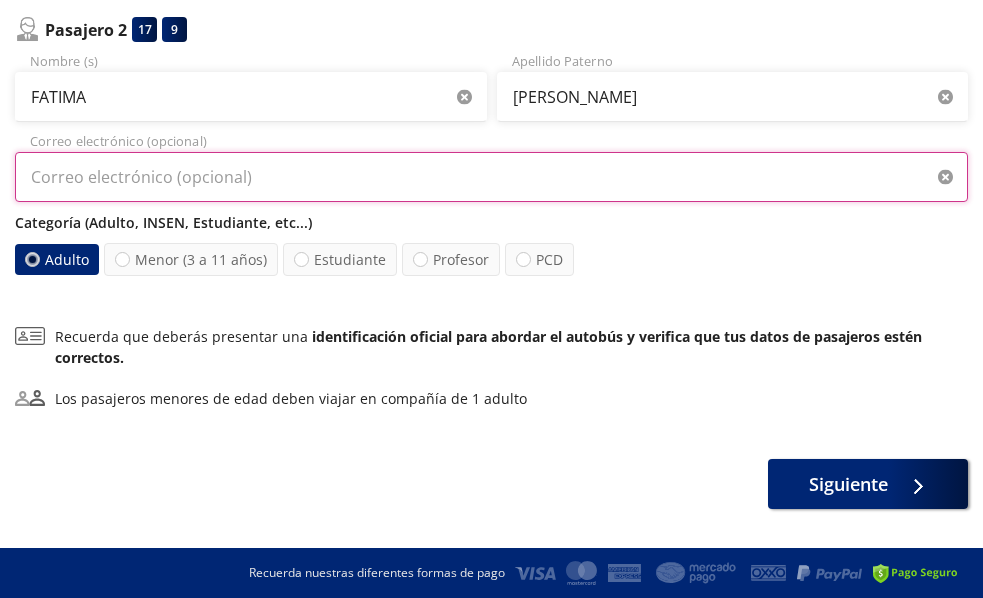 scroll, scrollTop: 636, scrollLeft: 0, axis: vertical 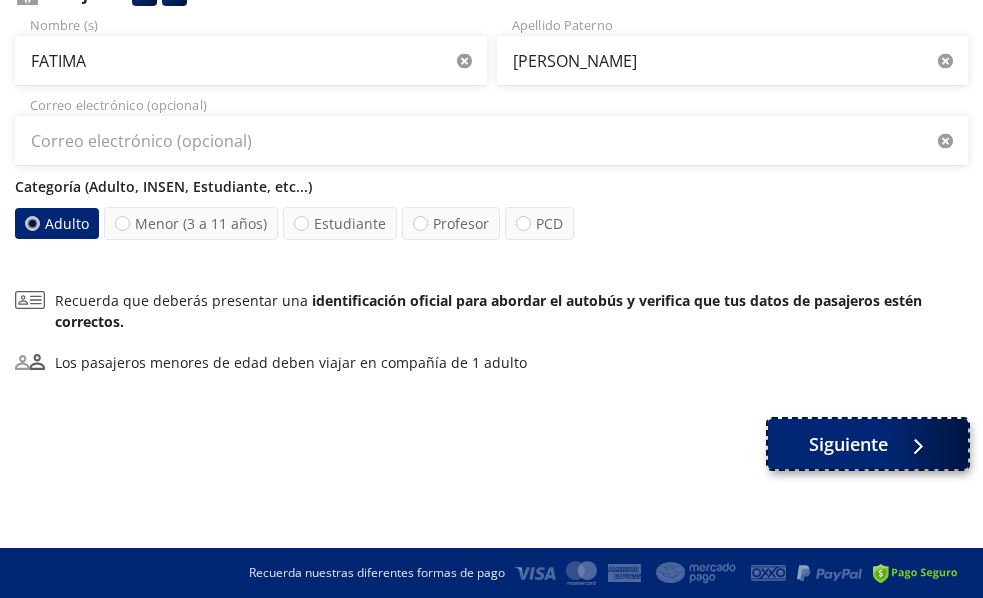 click on "Siguiente" at bounding box center [868, 444] 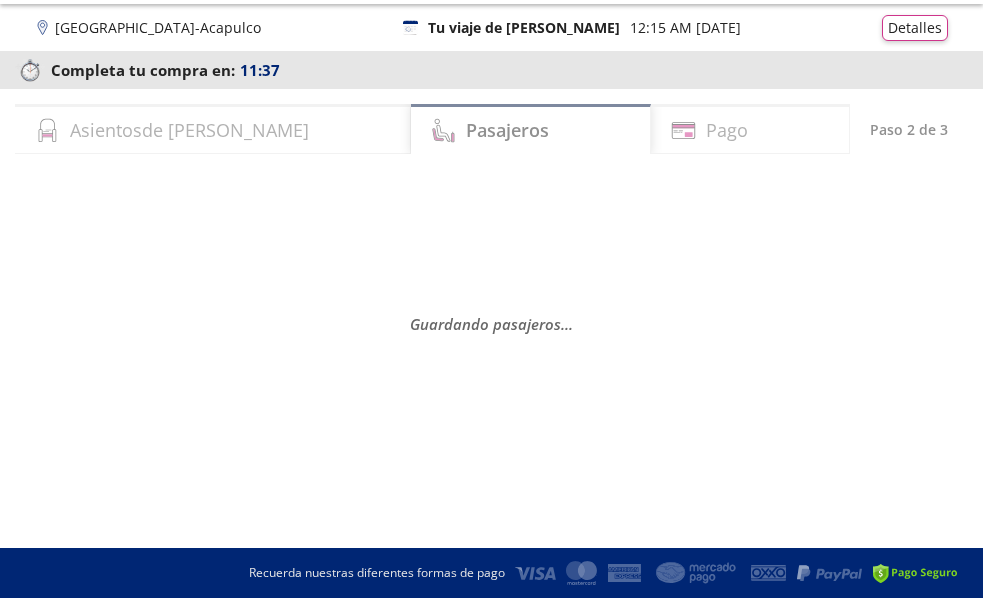 scroll, scrollTop: 0, scrollLeft: 0, axis: both 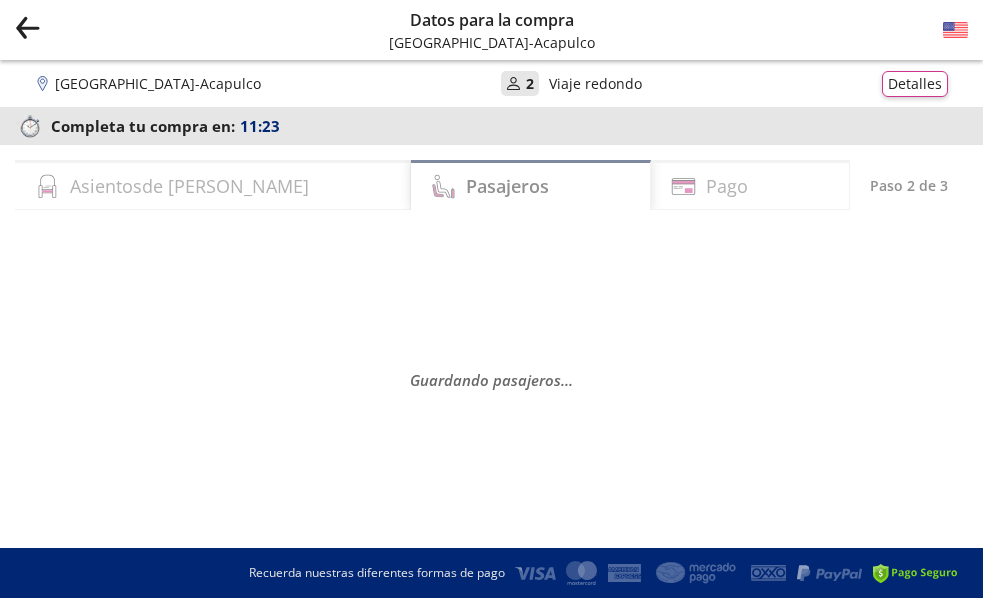 select on "MX" 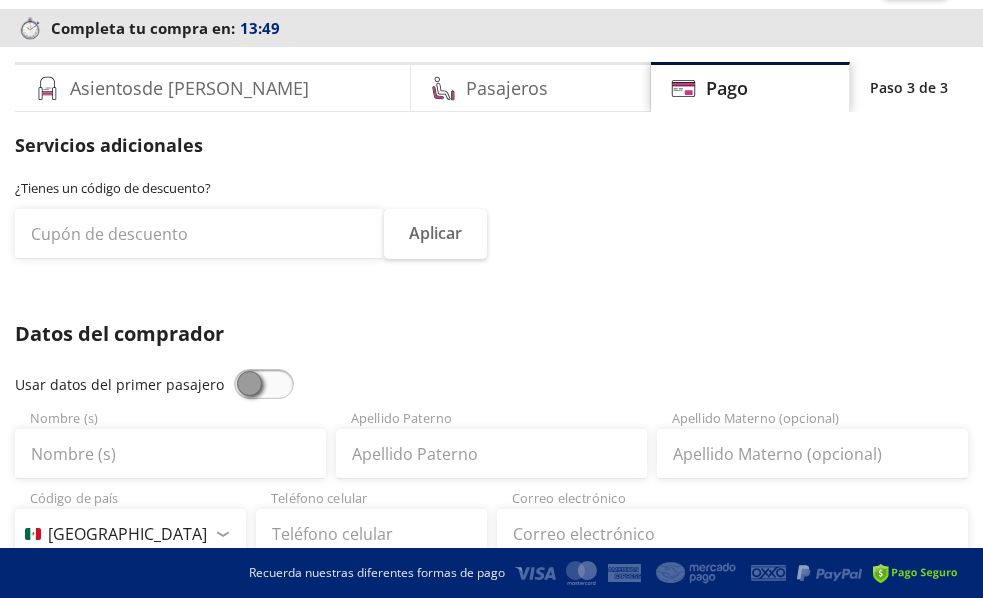 scroll, scrollTop: 300, scrollLeft: 0, axis: vertical 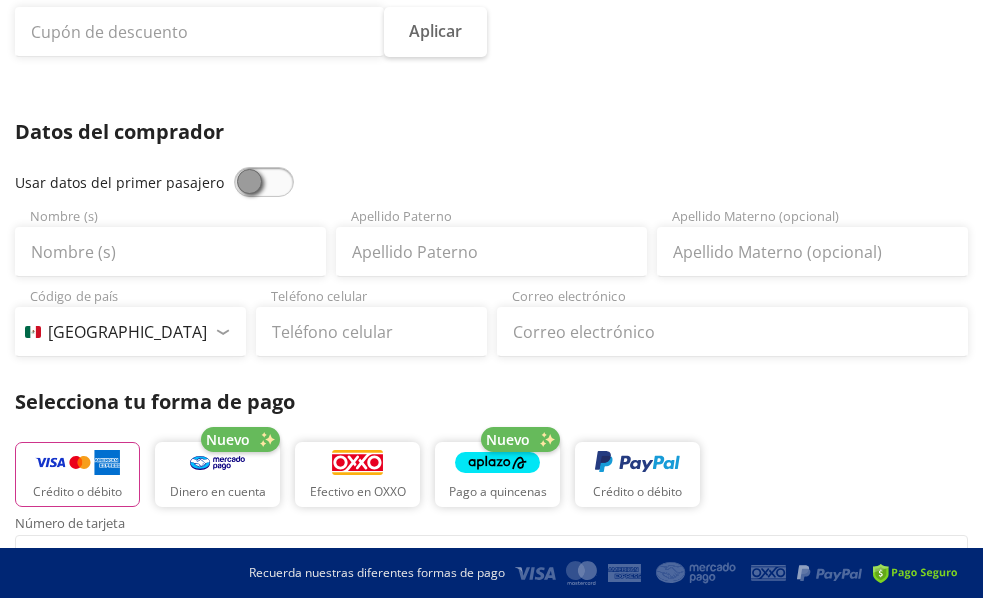 click at bounding box center [264, 182] 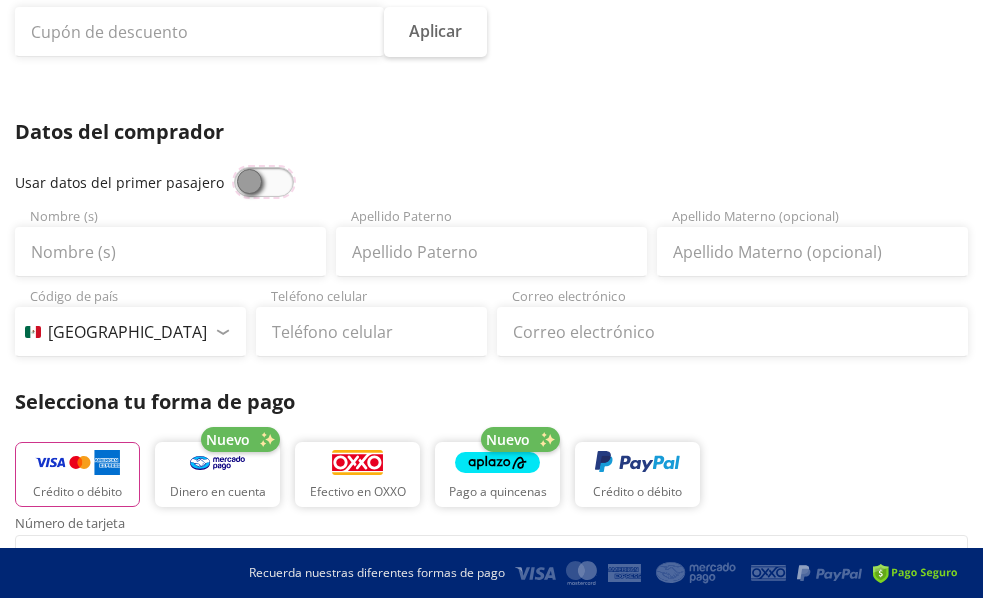 click at bounding box center [234, 167] 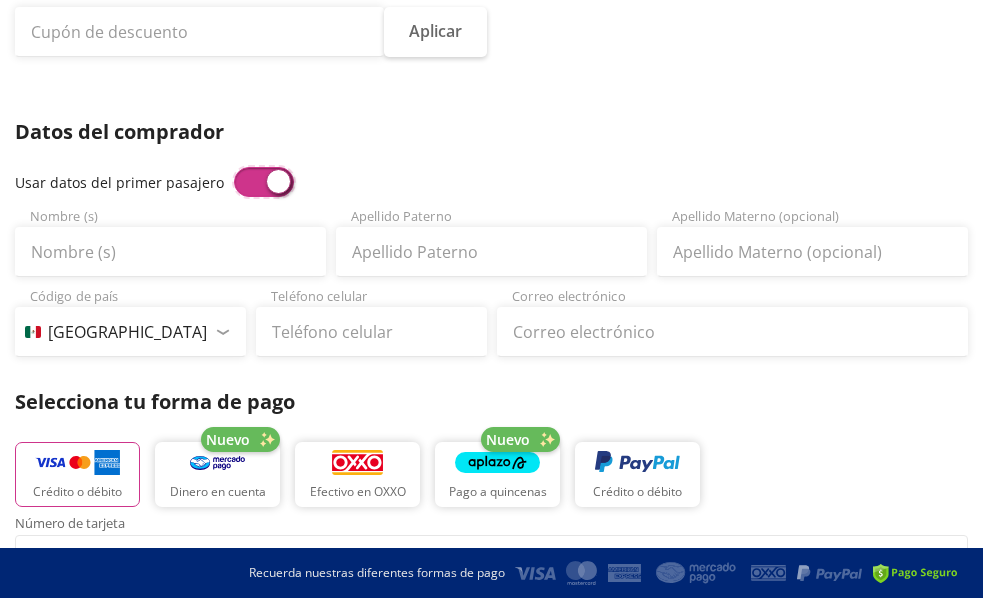 type on "ADRIAN" 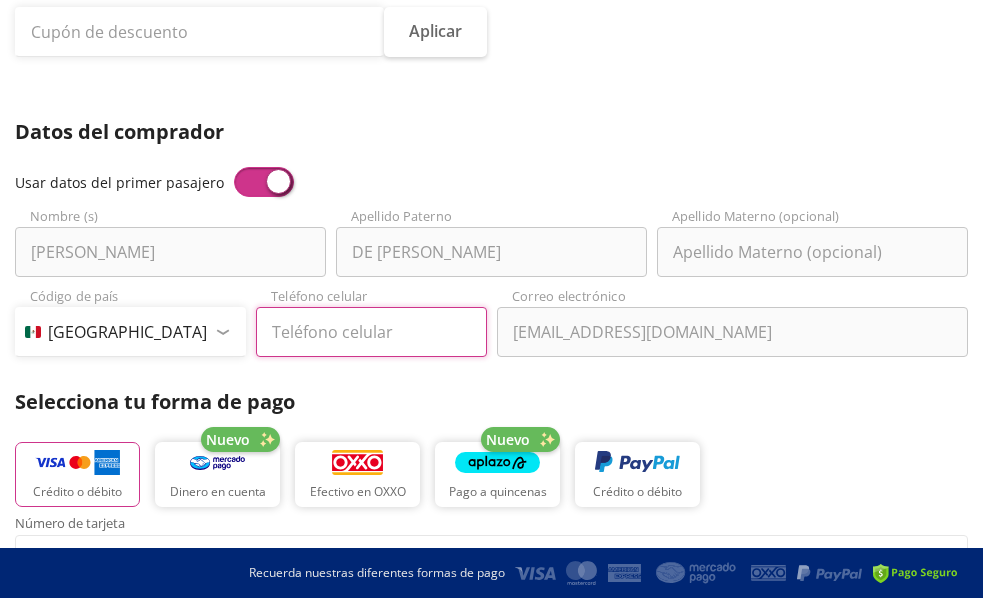 click on "Teléfono celular" at bounding box center [371, 332] 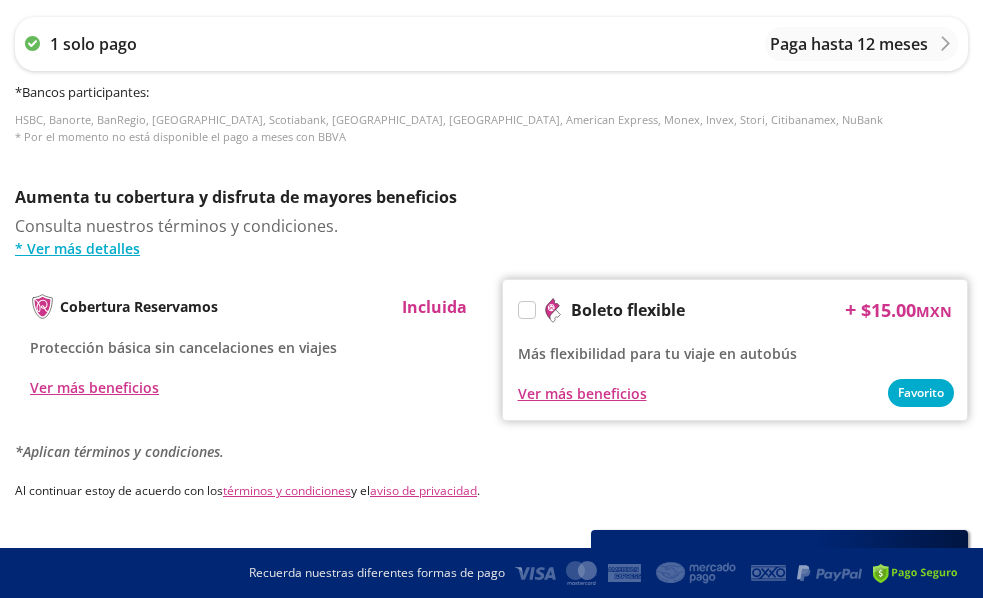 scroll, scrollTop: 1200, scrollLeft: 0, axis: vertical 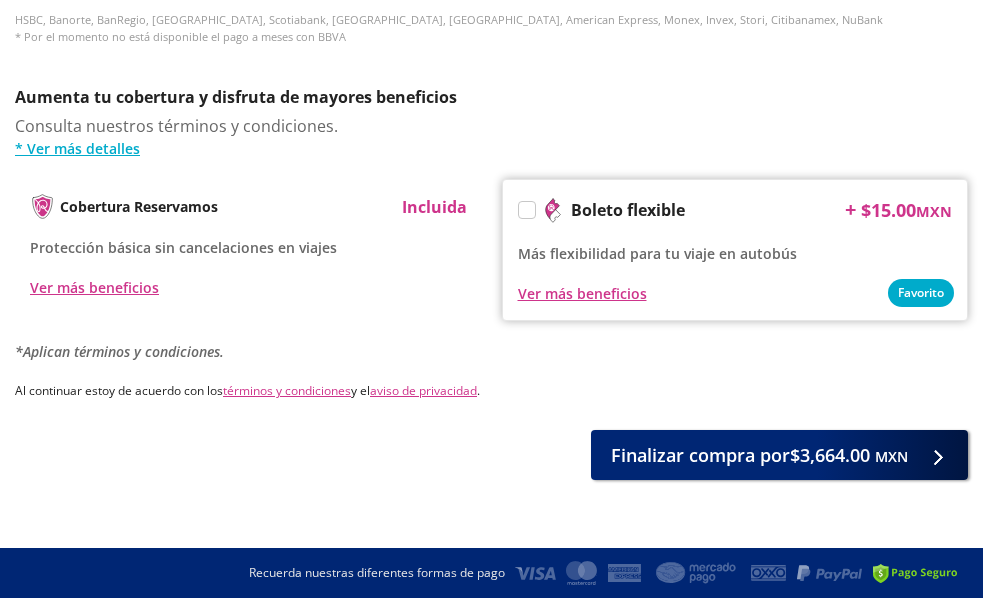 type on "55 7219 5751" 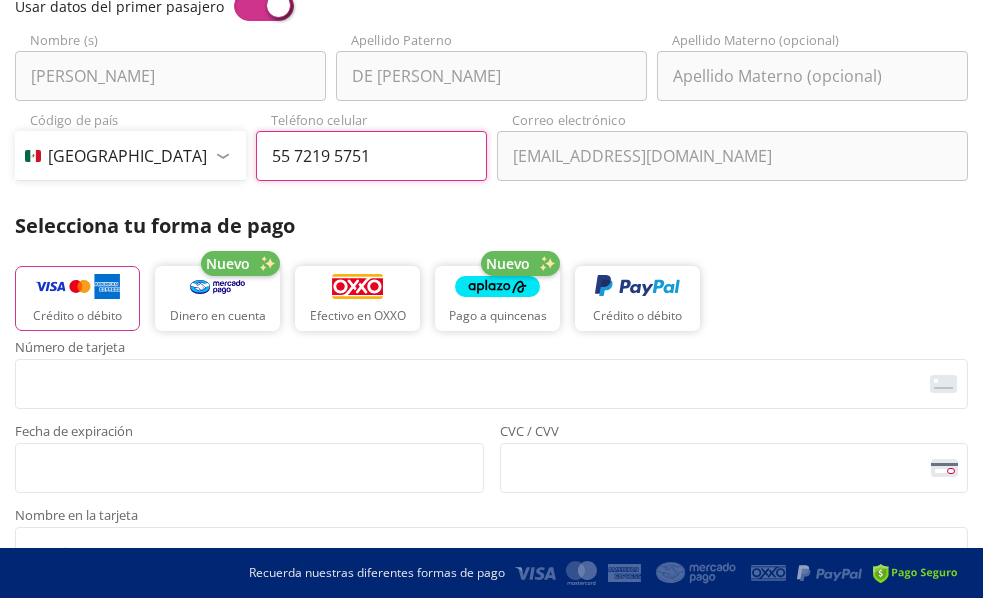 scroll, scrollTop: 400, scrollLeft: 0, axis: vertical 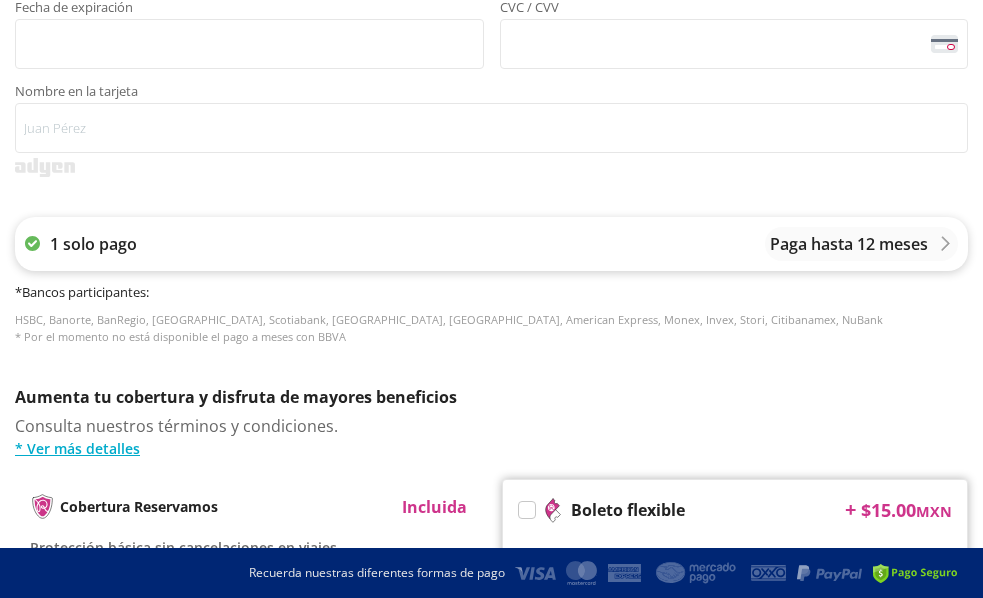 click on "Paga hasta 12 meses" at bounding box center [849, 244] 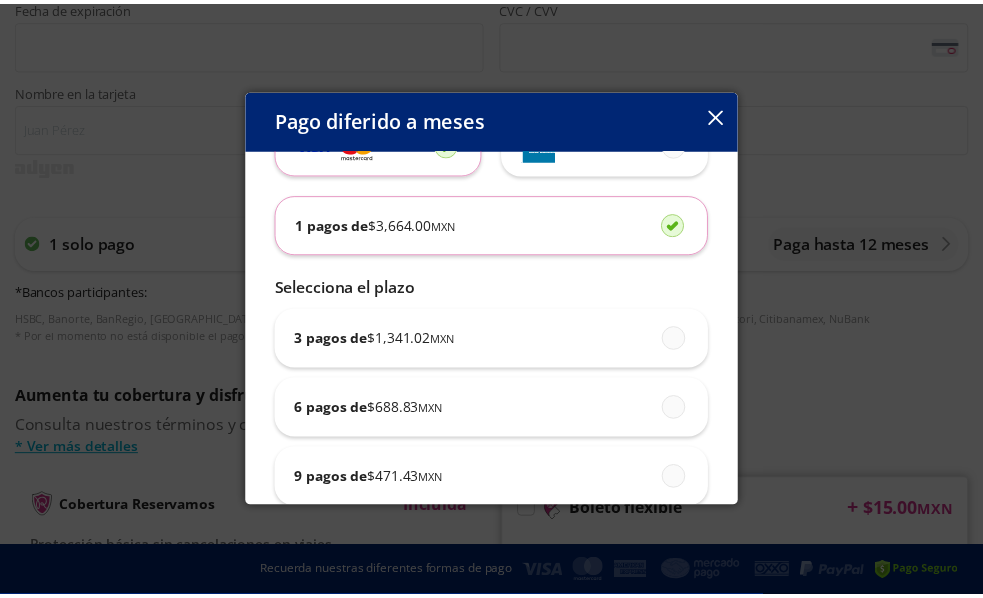 scroll, scrollTop: 0, scrollLeft: 0, axis: both 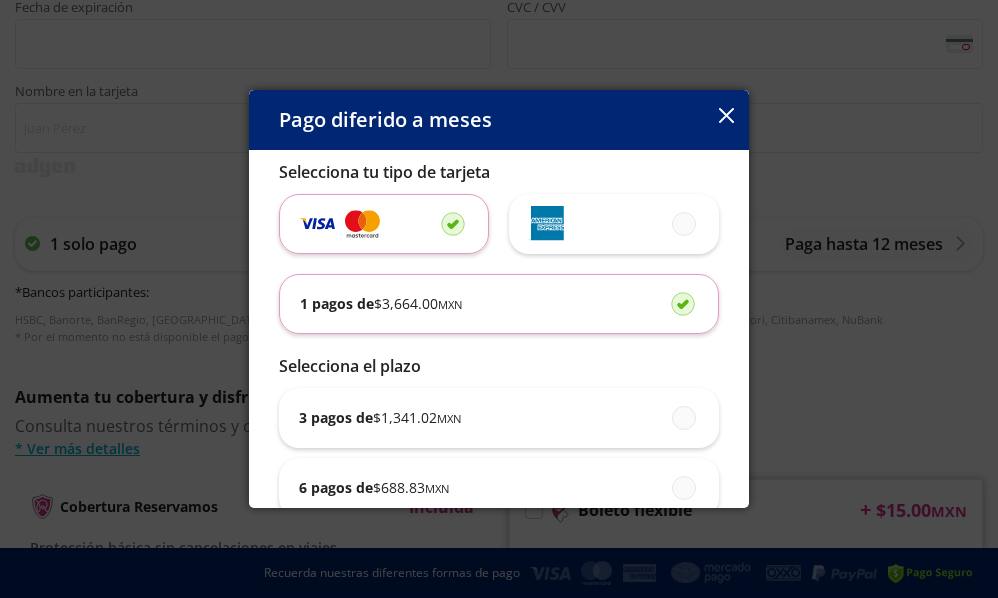 click at bounding box center [726, 117] 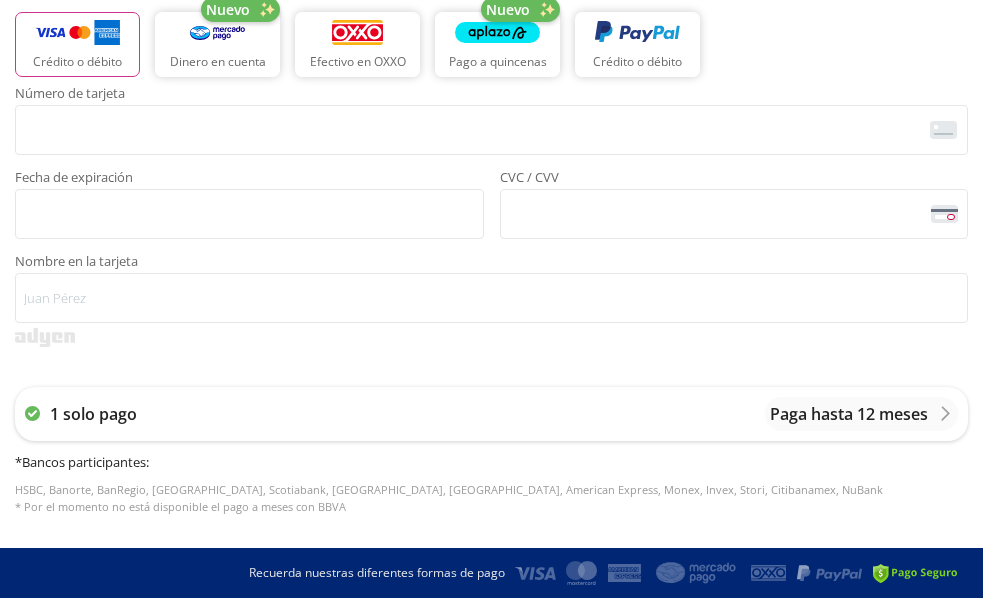 scroll, scrollTop: 707, scrollLeft: 0, axis: vertical 